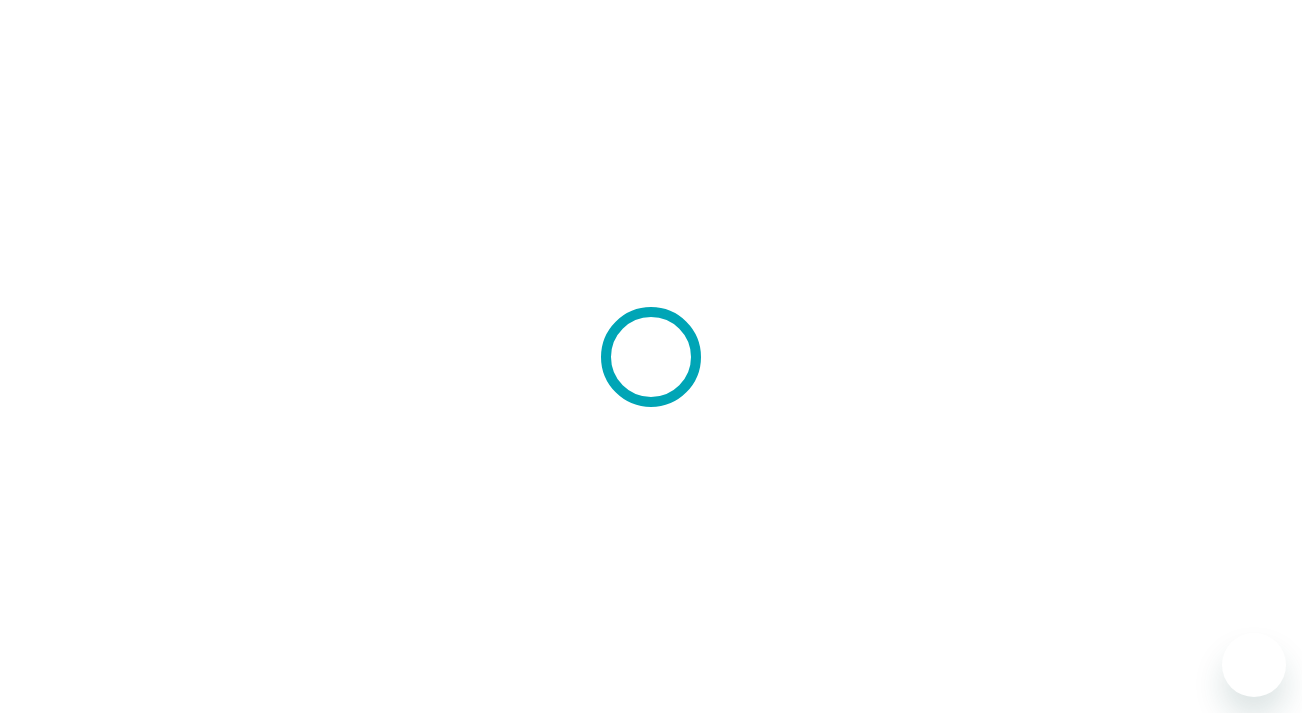 scroll, scrollTop: 0, scrollLeft: 0, axis: both 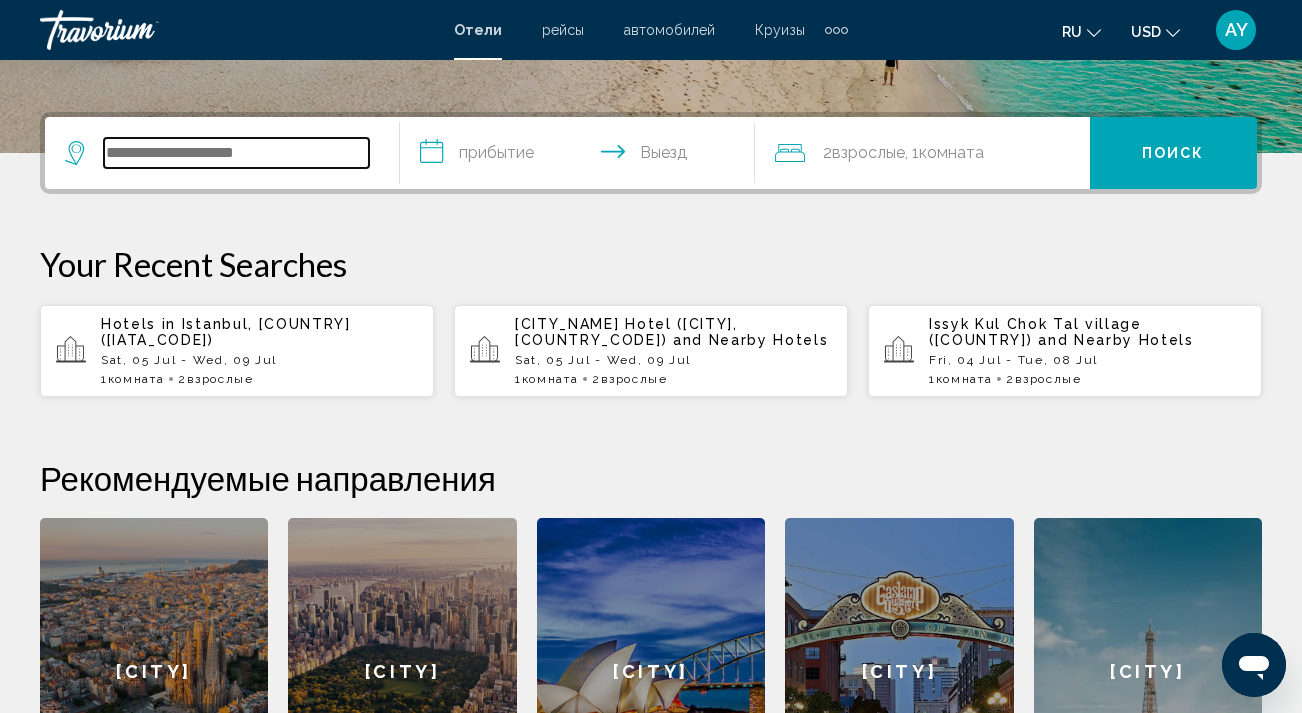 click at bounding box center [236, 153] 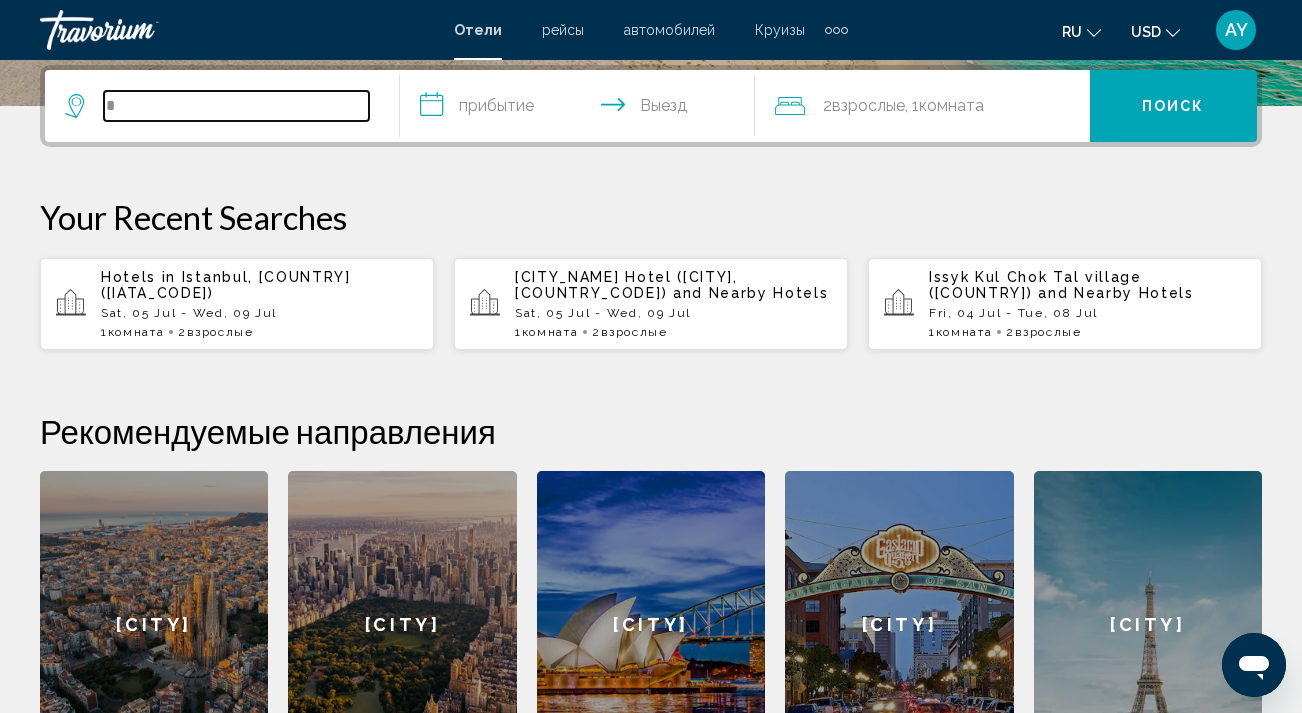 type on "*" 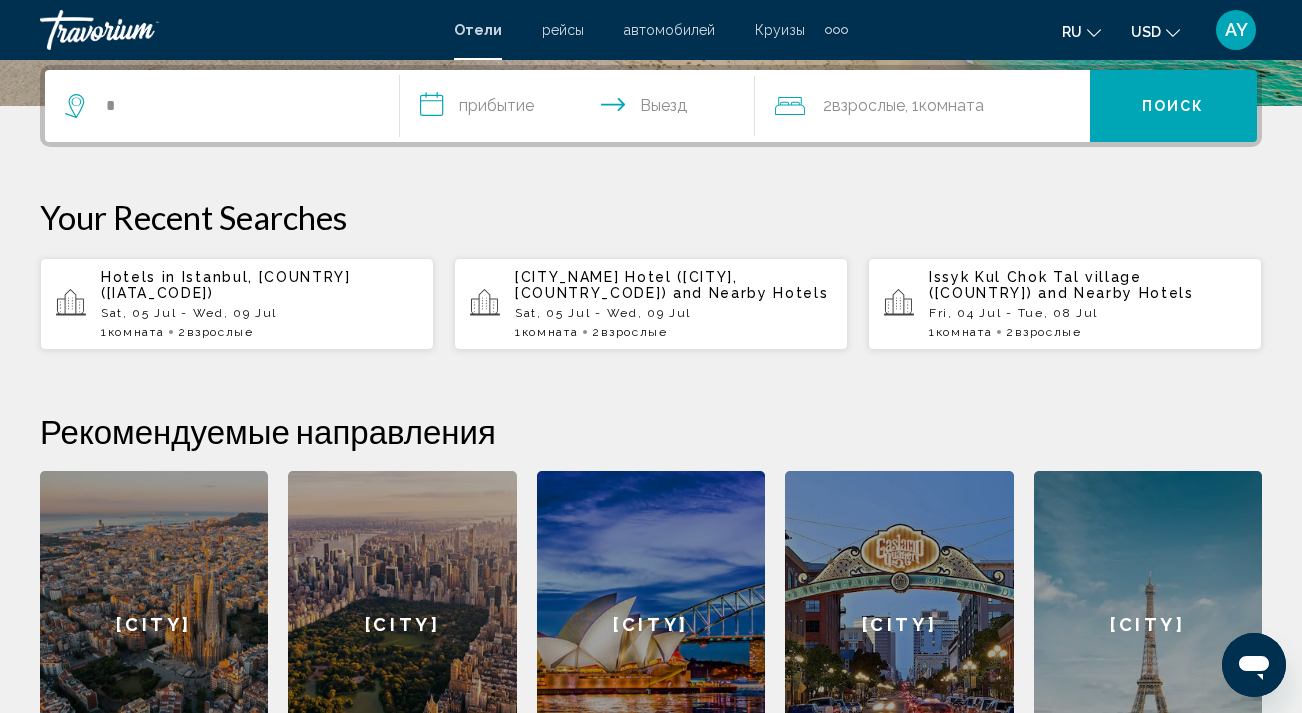 click on "[DAY_OF_WEEK], [MONTH] [DAY] - [DAY_OF_WEEK], [MONTH] [DAY]" at bounding box center (259, 313) 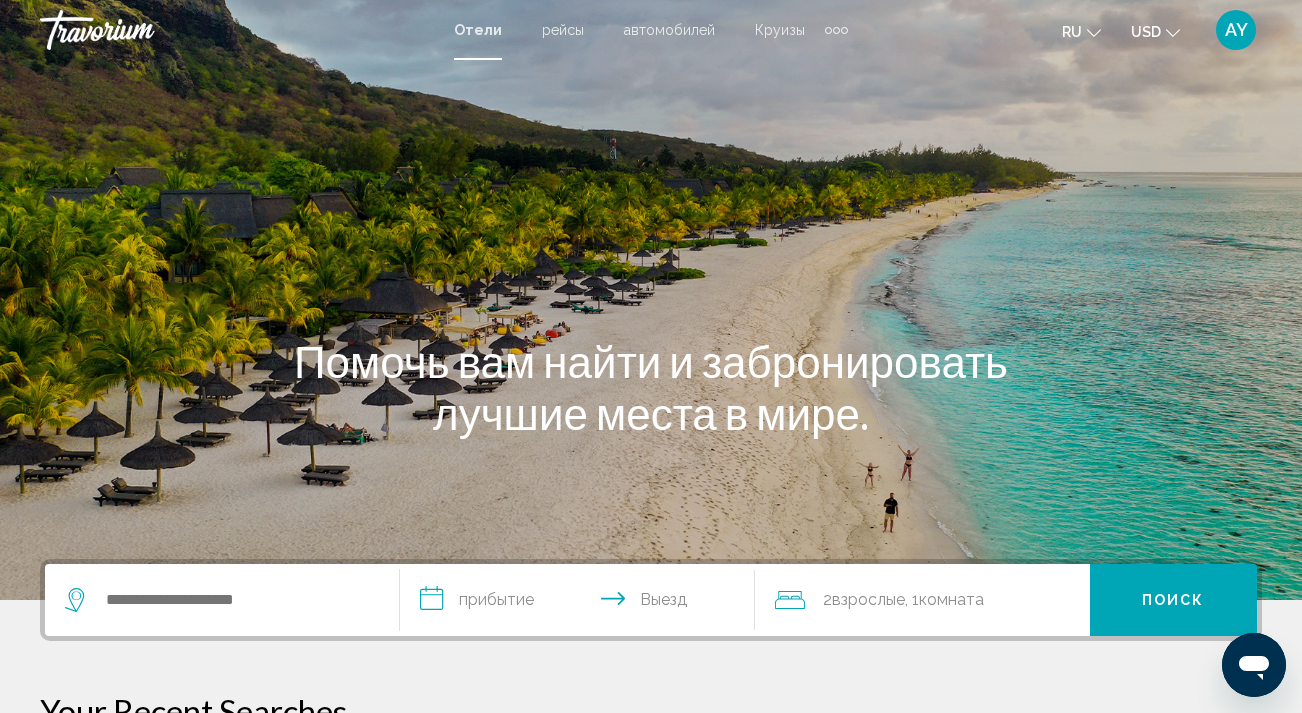 scroll, scrollTop: 0, scrollLeft: 0, axis: both 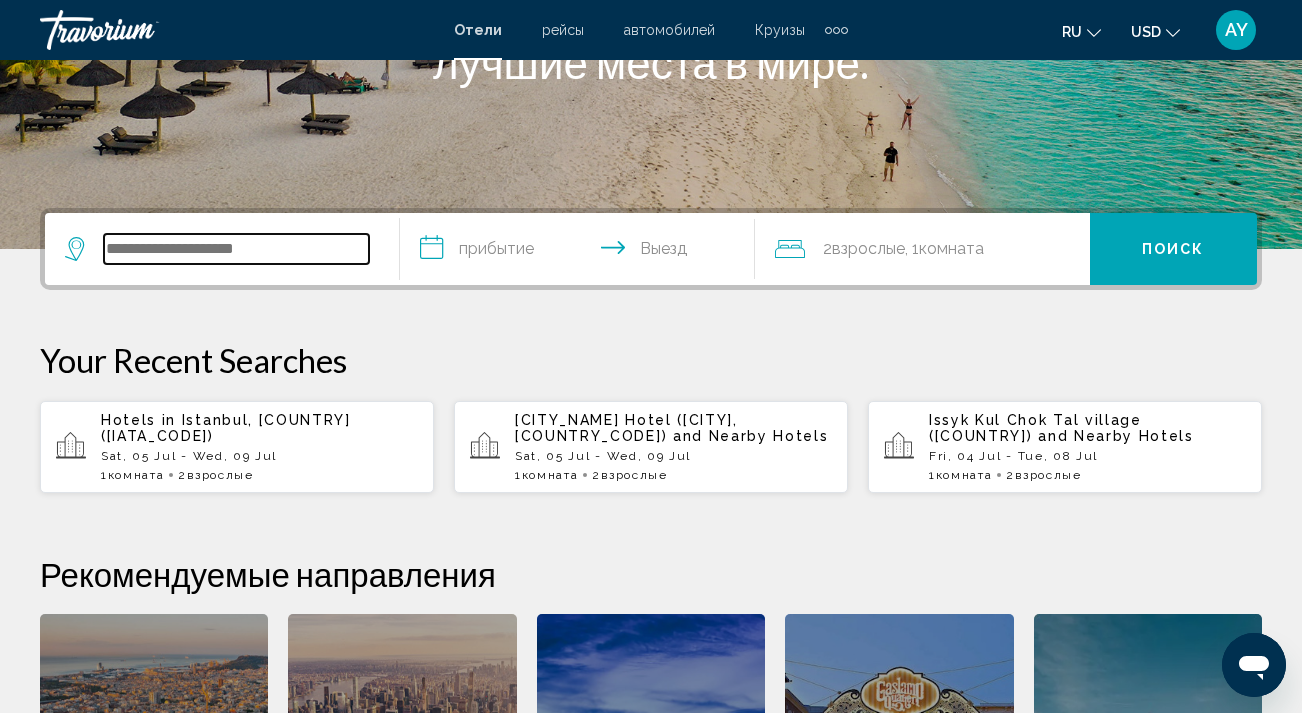 click at bounding box center [236, 249] 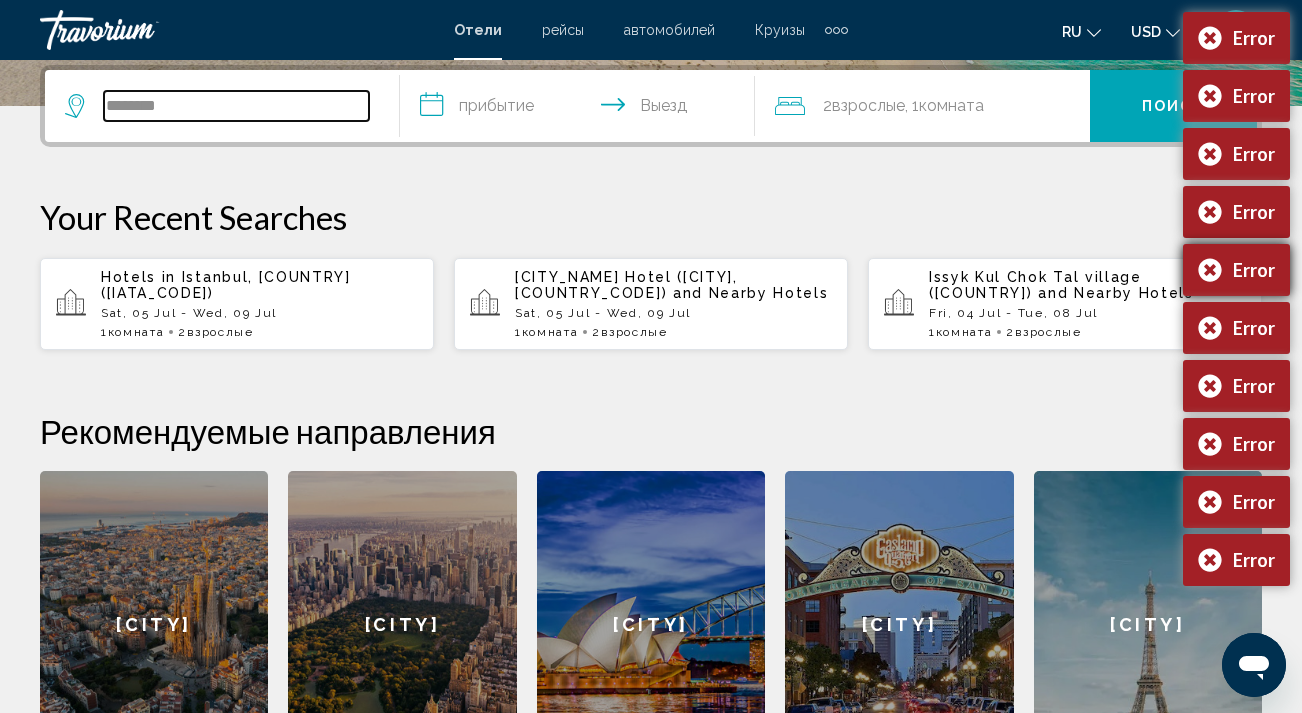 type on "********" 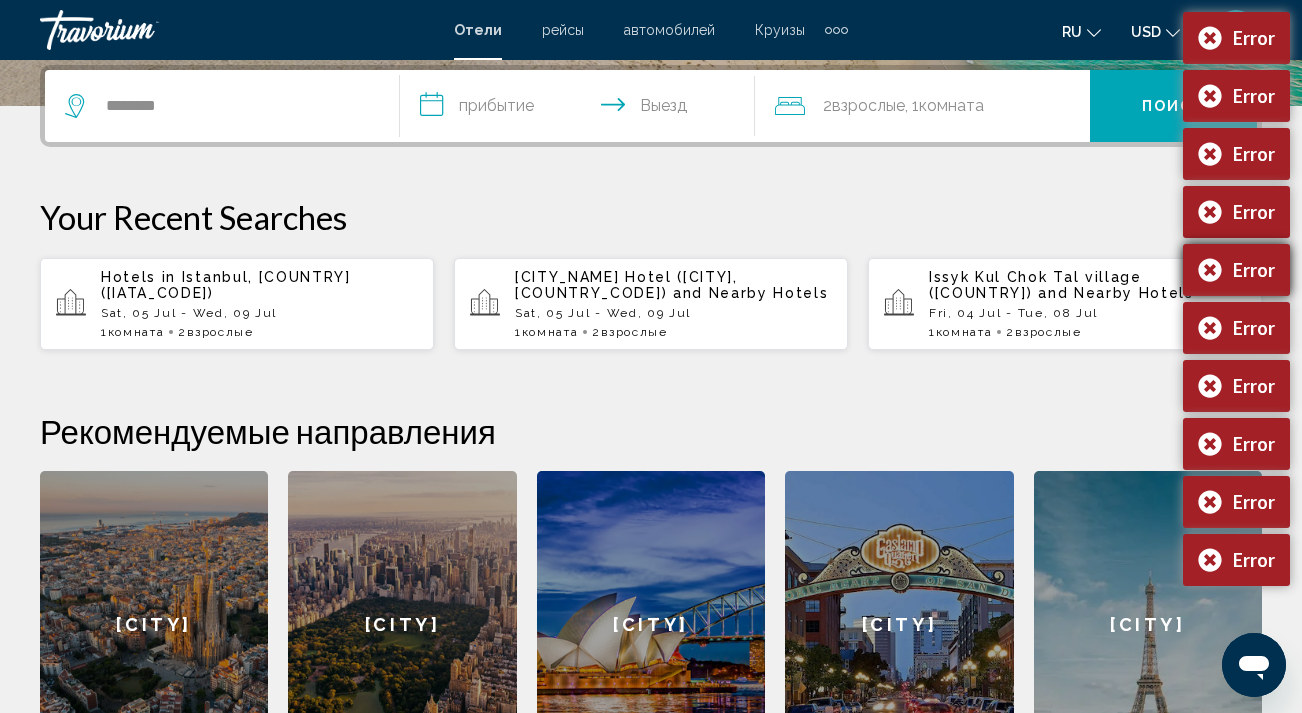 click on "Error" at bounding box center [1236, 270] 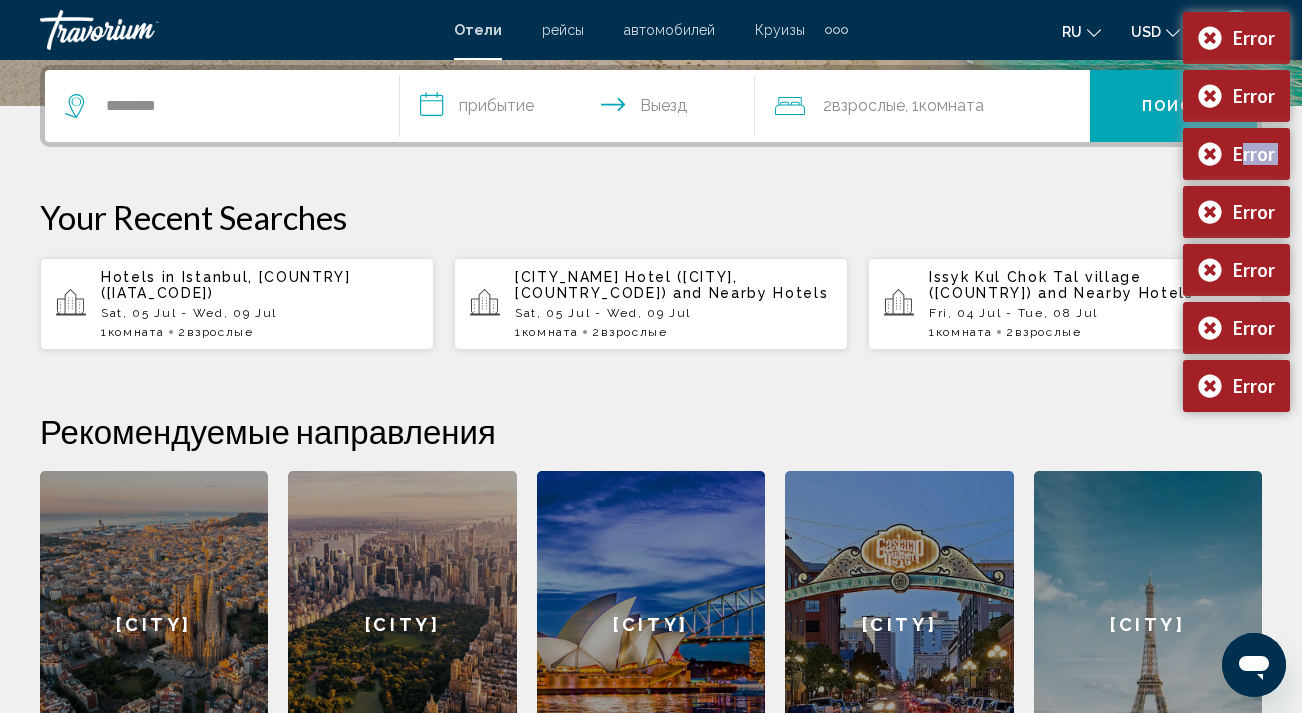 click on "Error   Error   Error   Error   Error   Error   Error" at bounding box center [1236, 215] 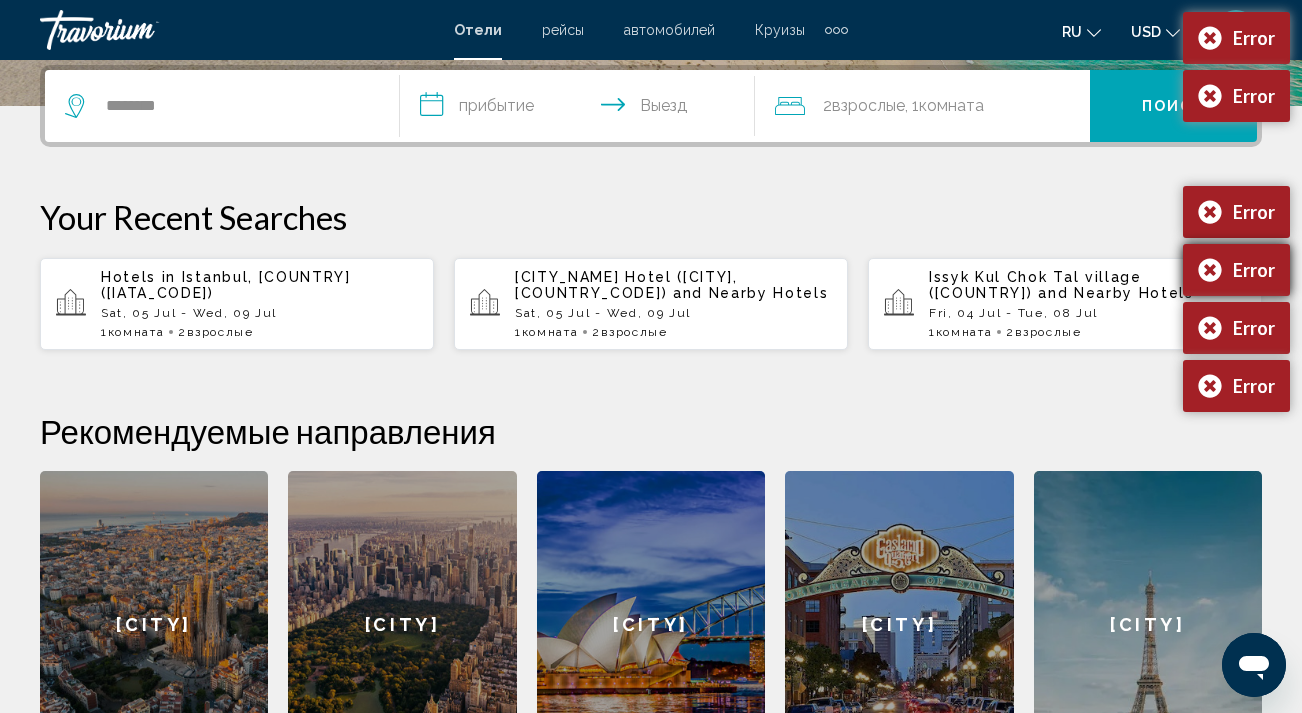 click on "Error" at bounding box center [1236, 270] 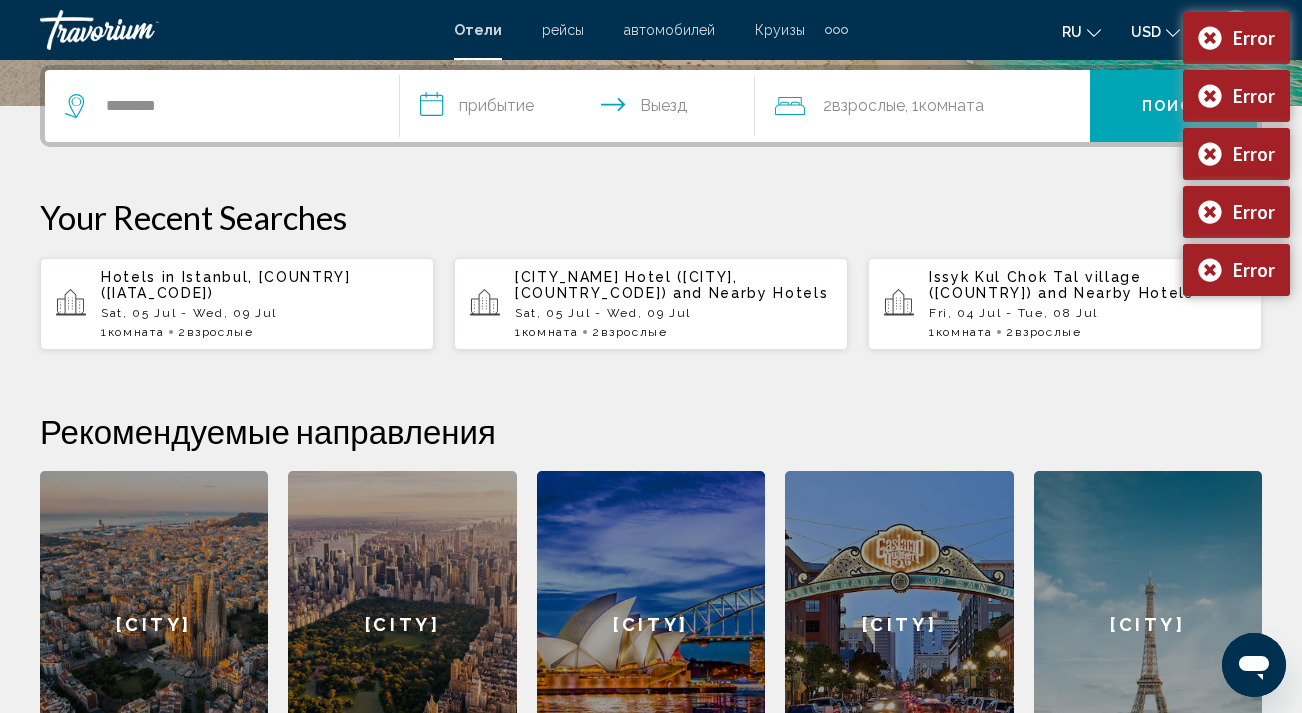 click on "Error" at bounding box center (1236, 270) 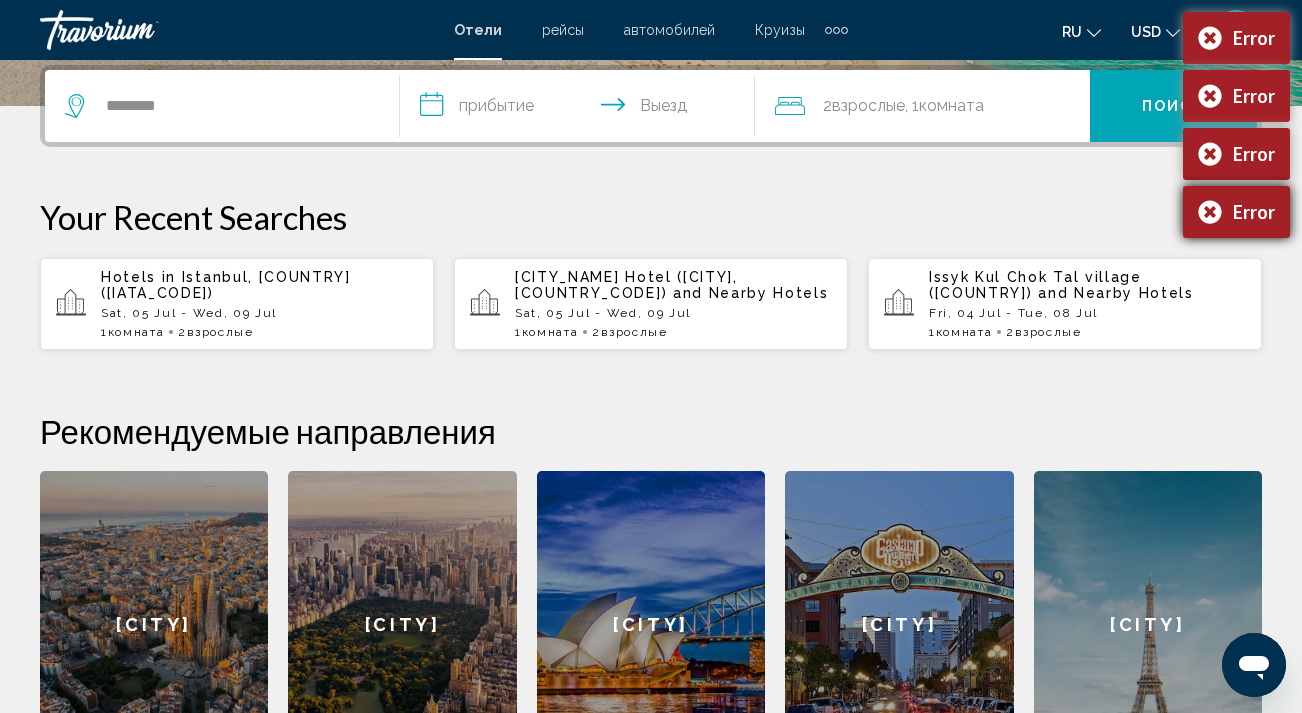click on "Error" at bounding box center [1236, 212] 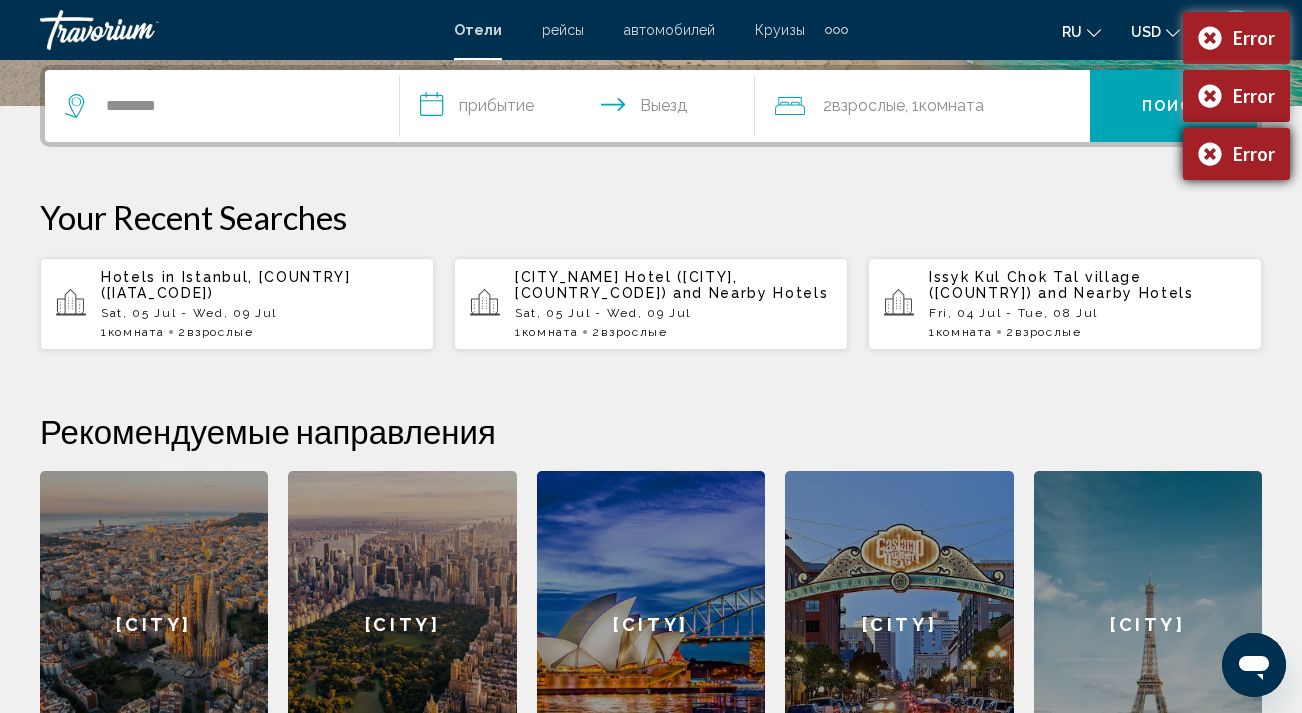 click on "Error" at bounding box center (1236, 154) 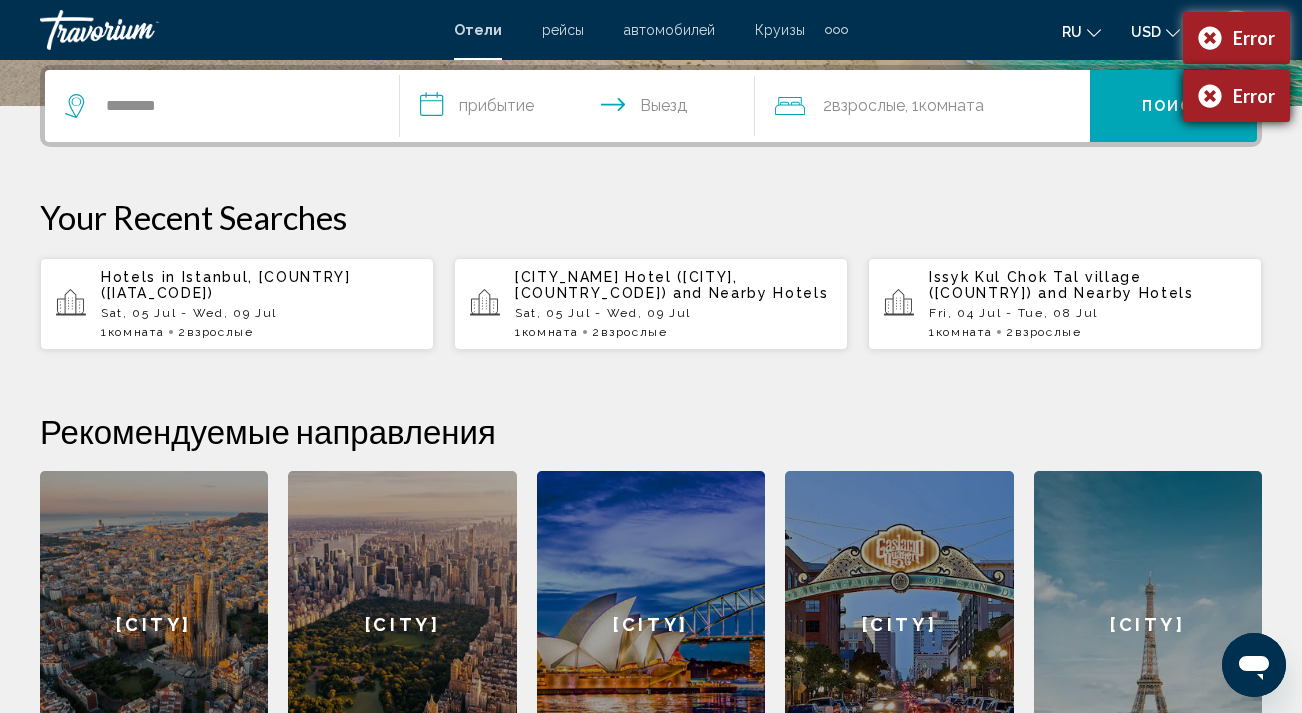 click on "Error" at bounding box center (1236, 96) 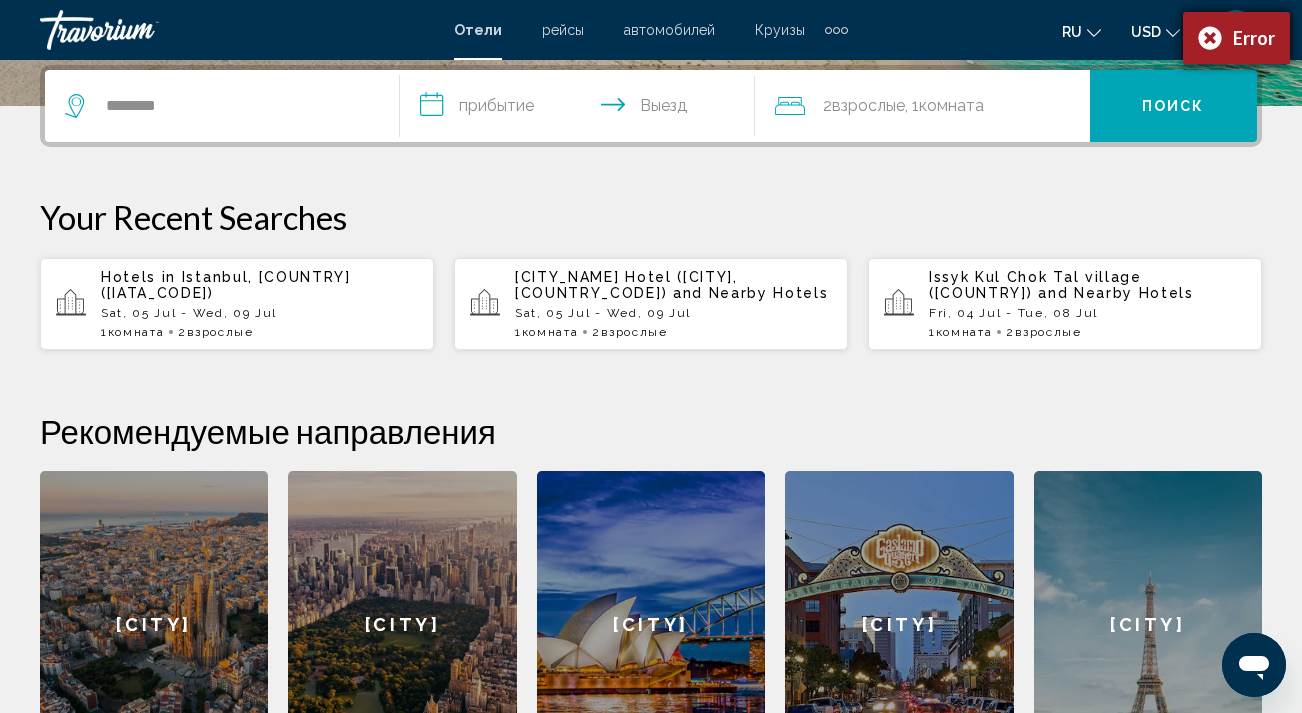 click on "Error" at bounding box center [1236, 38] 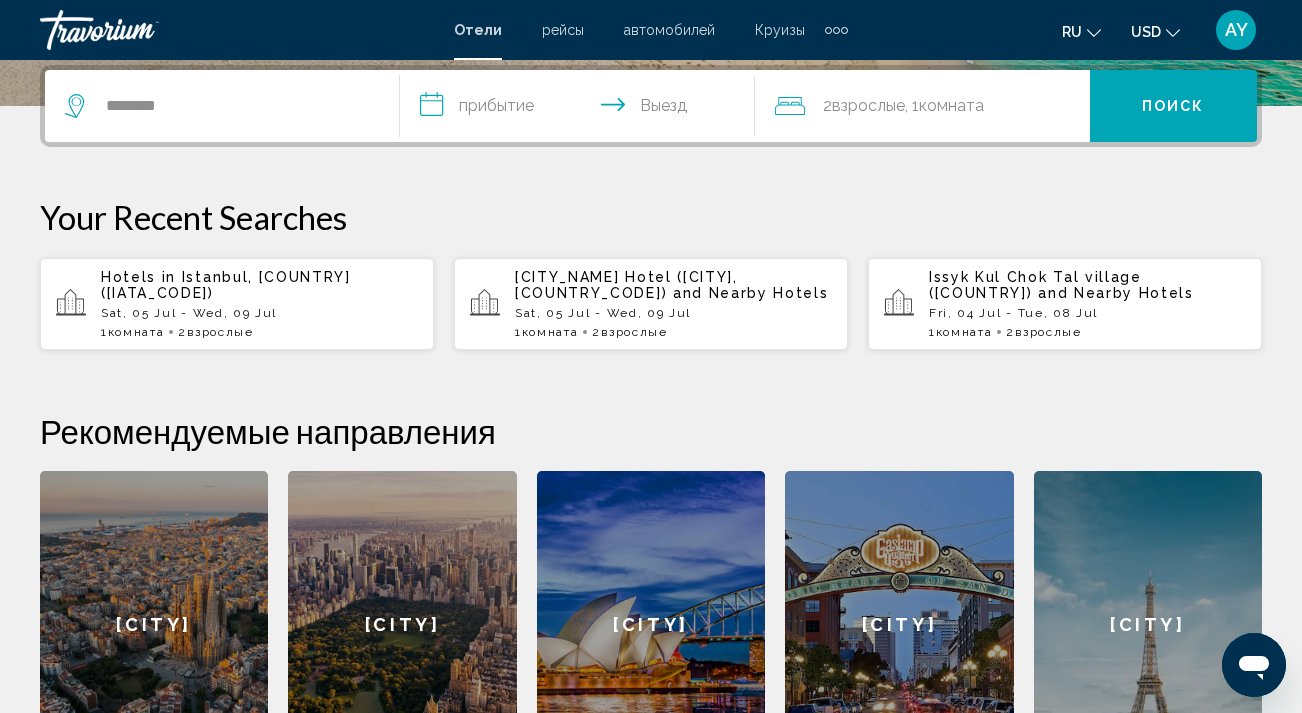 click on "[CITY], [COUNTRY] ([AIRPORT_CODE])" at bounding box center (226, 285) 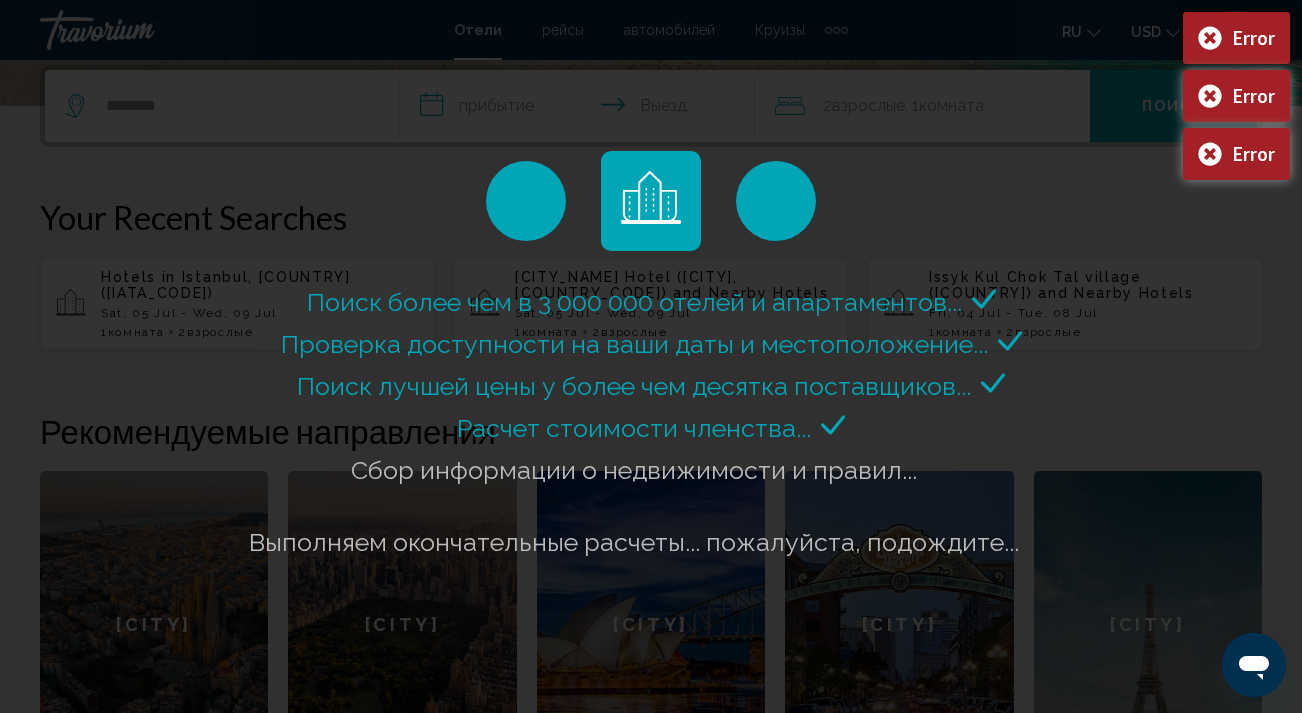 click on "Error" at bounding box center [1236, 38] 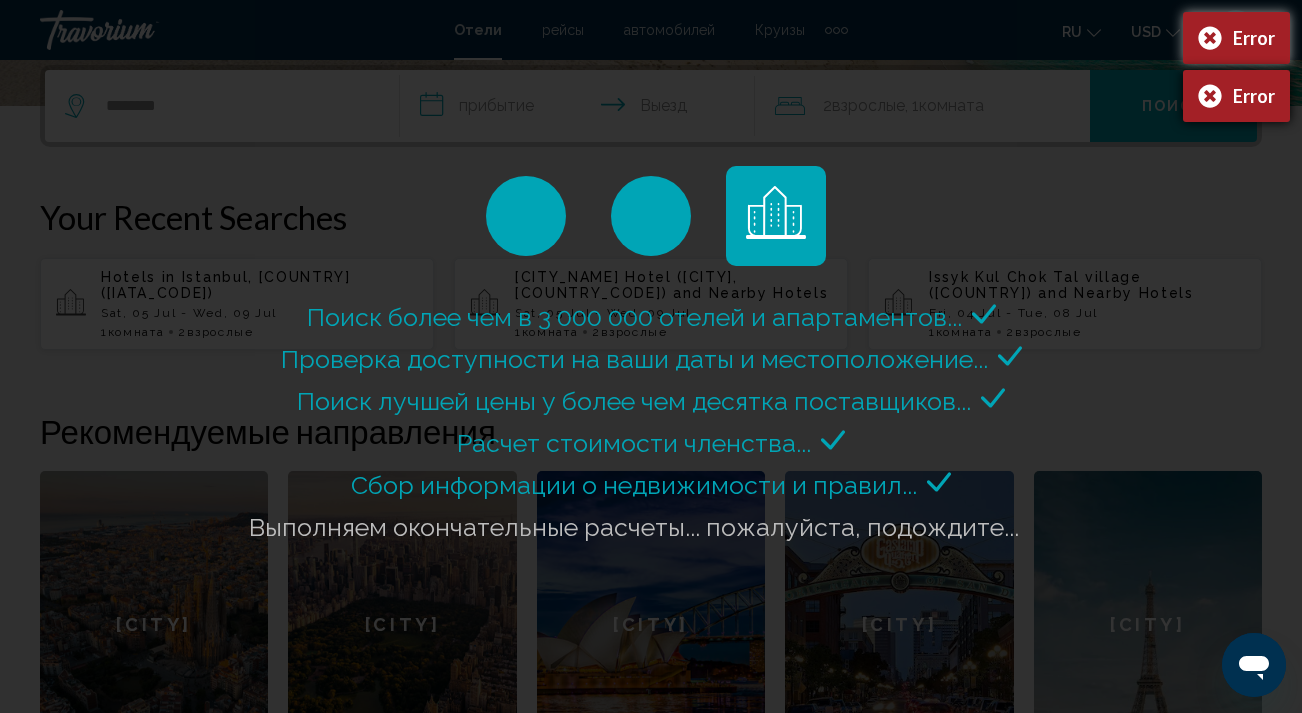click on "Error" at bounding box center [1236, 96] 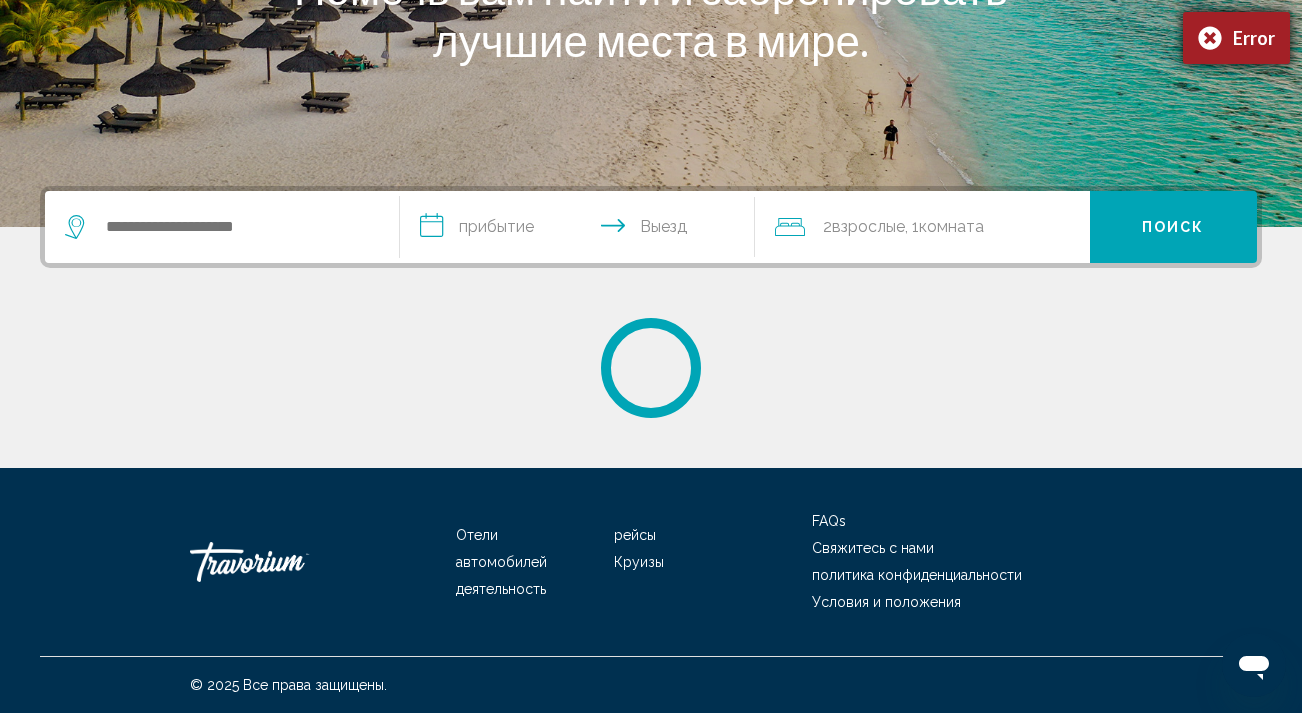scroll, scrollTop: 0, scrollLeft: 0, axis: both 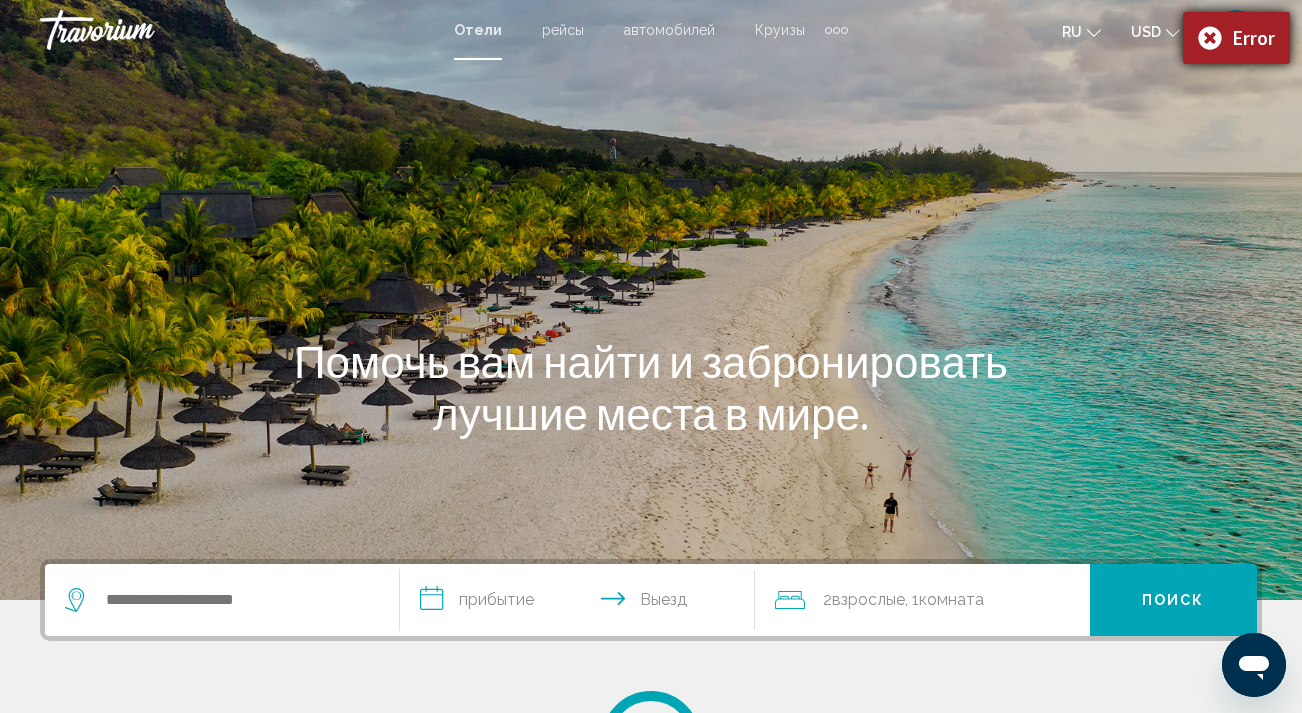 click on "Error" at bounding box center (1236, 38) 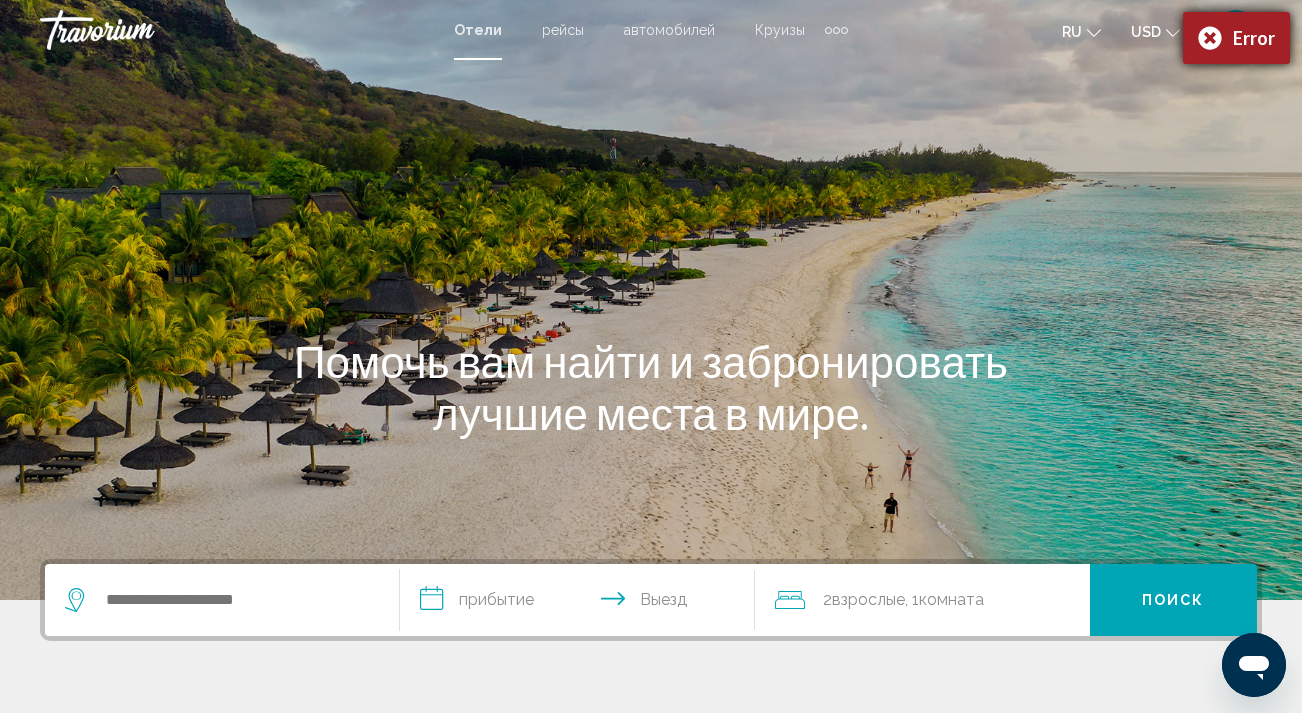click on "Error" at bounding box center [1236, 38] 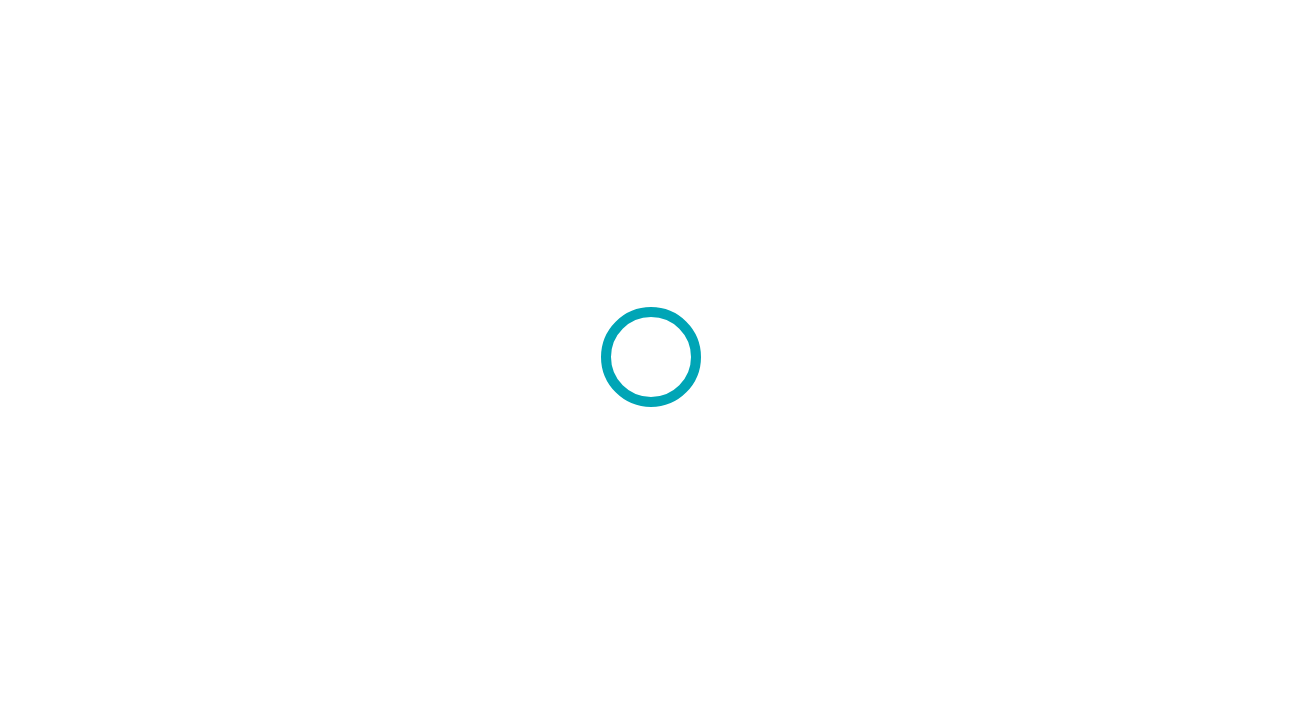 scroll, scrollTop: 0, scrollLeft: 0, axis: both 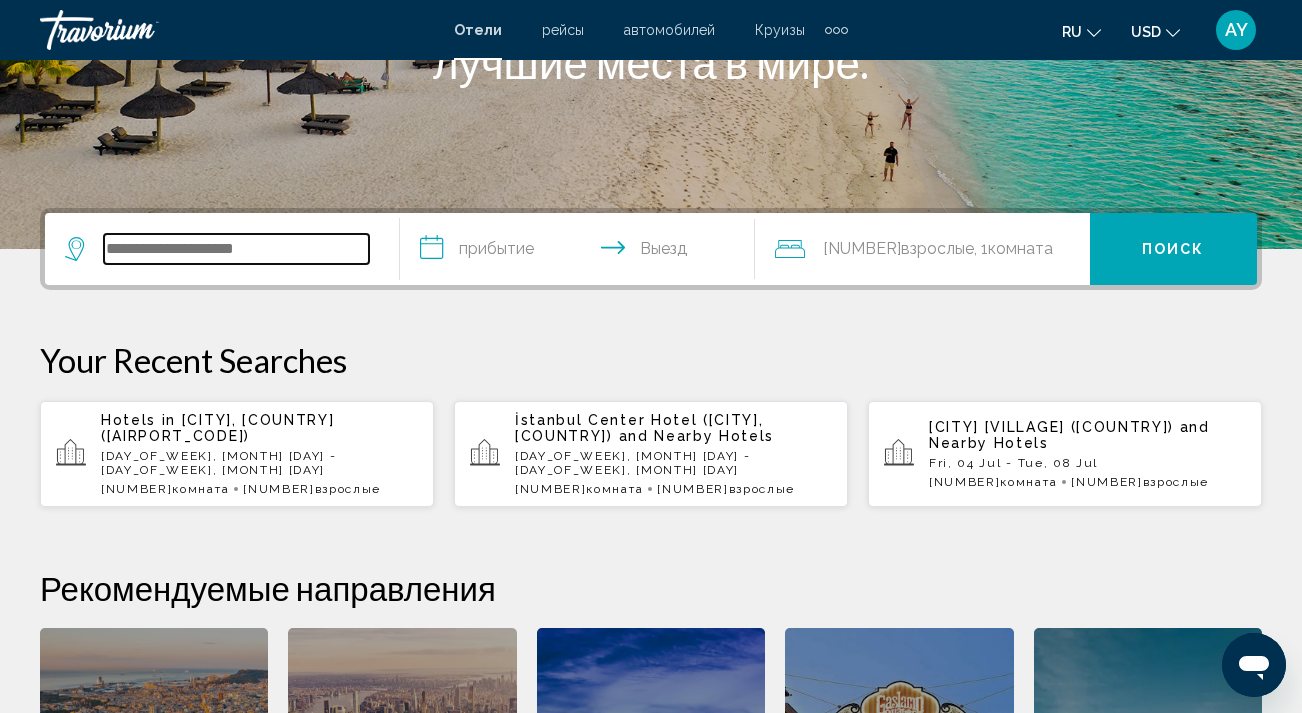 click at bounding box center (236, 249) 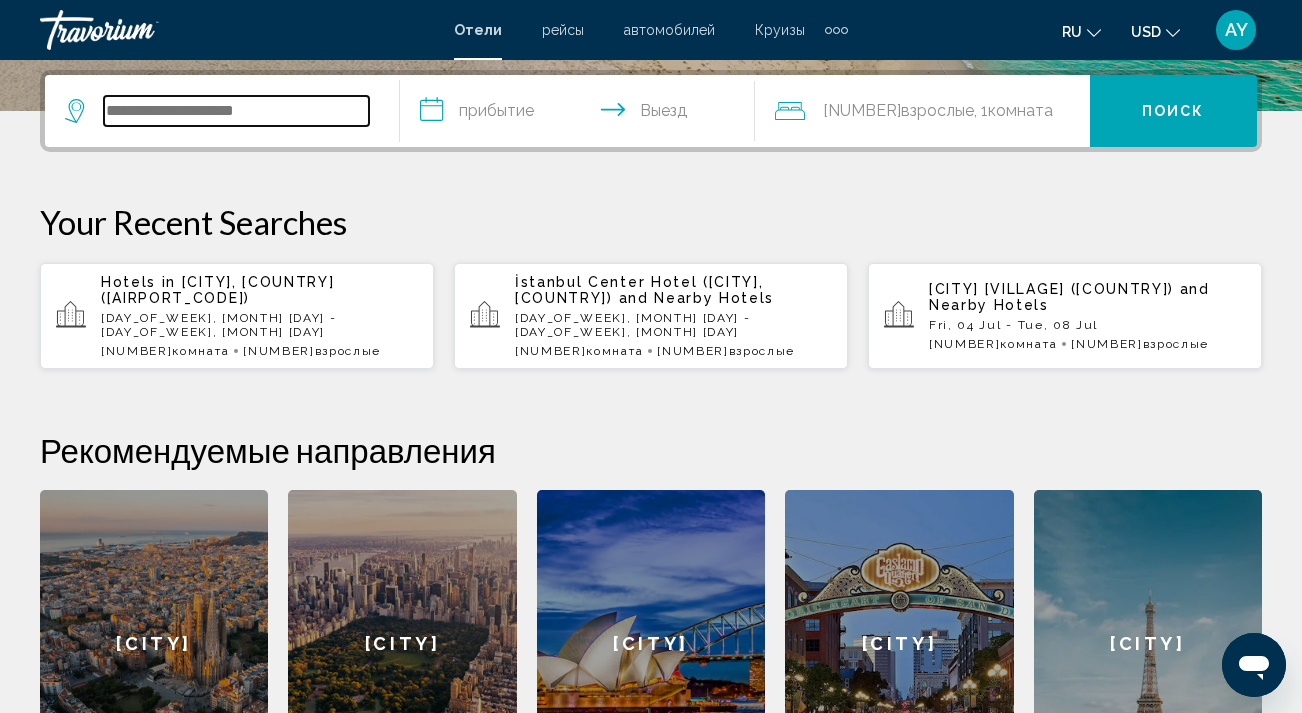 scroll, scrollTop: 494, scrollLeft: 0, axis: vertical 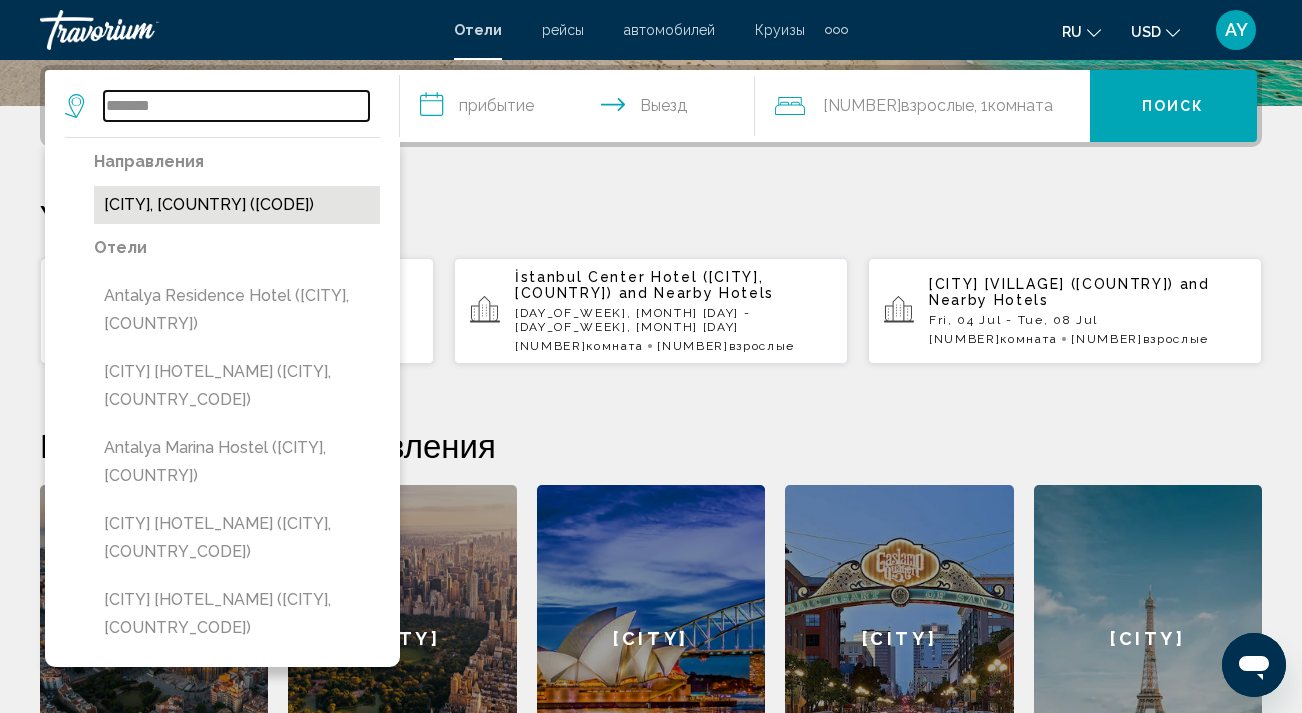 type on "*******" 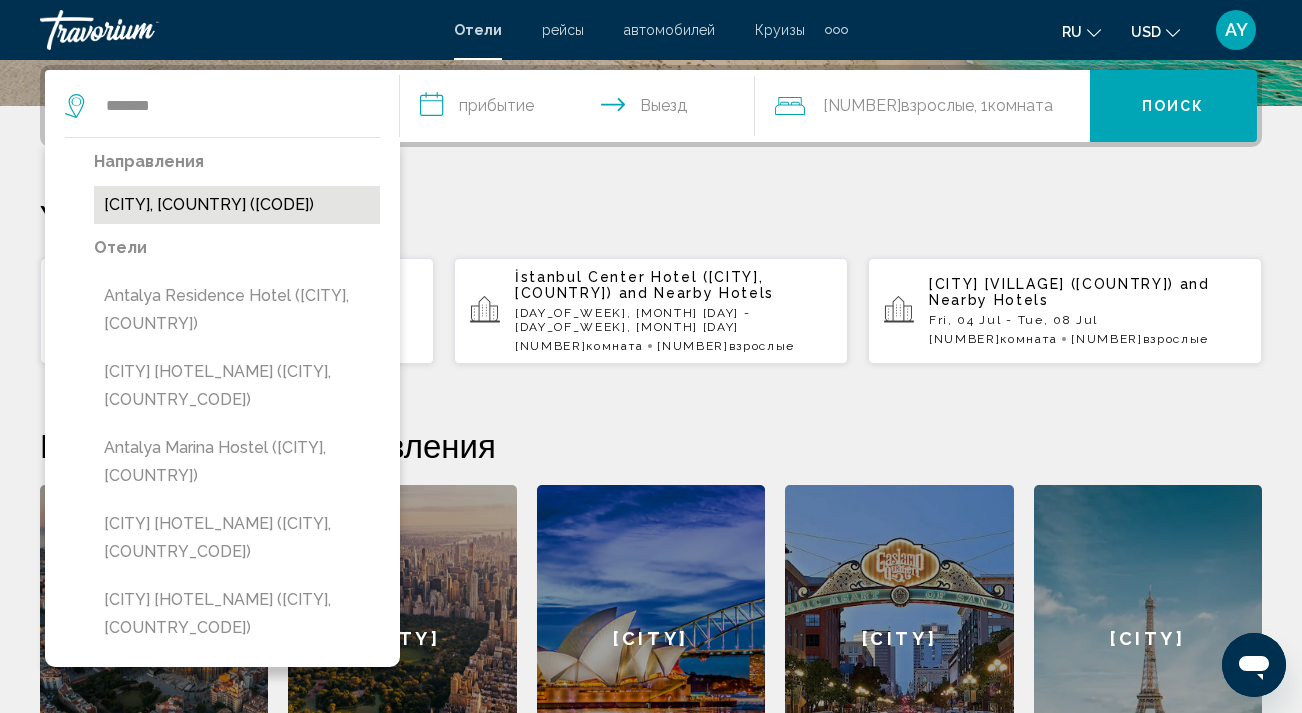click on "[CITY], [COUNTRY] ([CODE])" at bounding box center [237, 205] 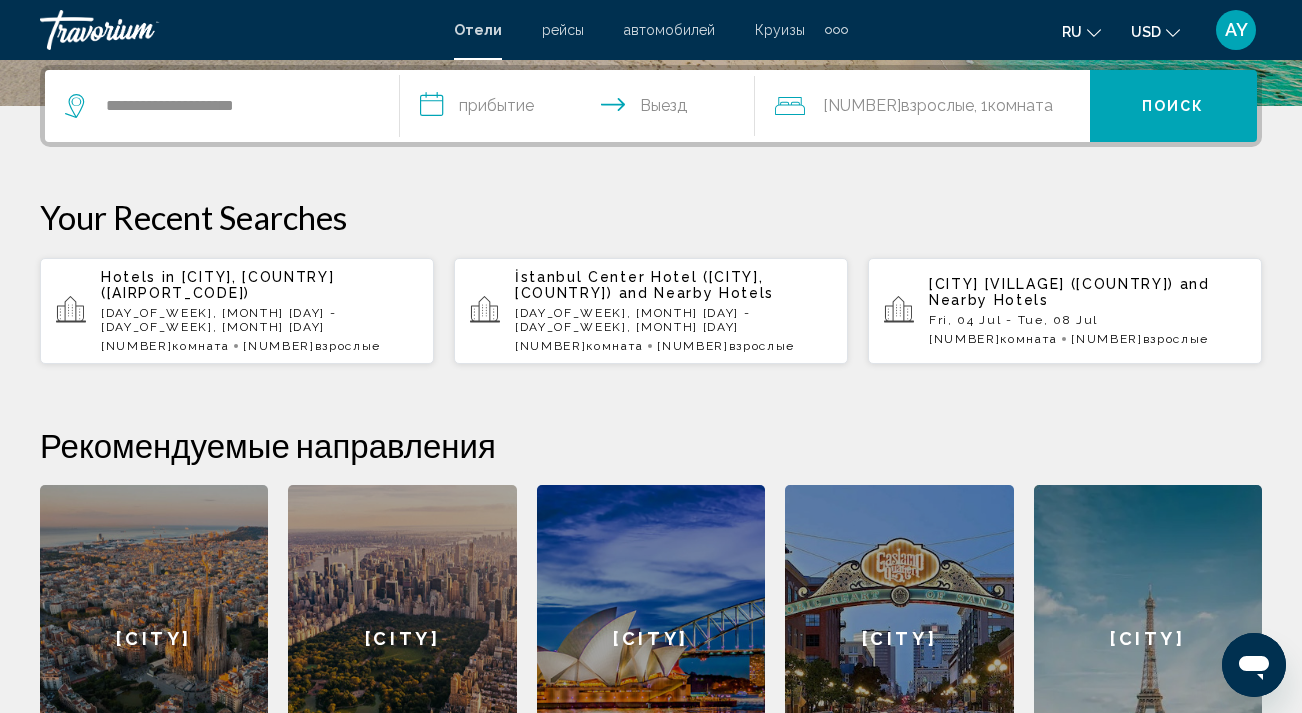 click on "**********" at bounding box center (581, 109) 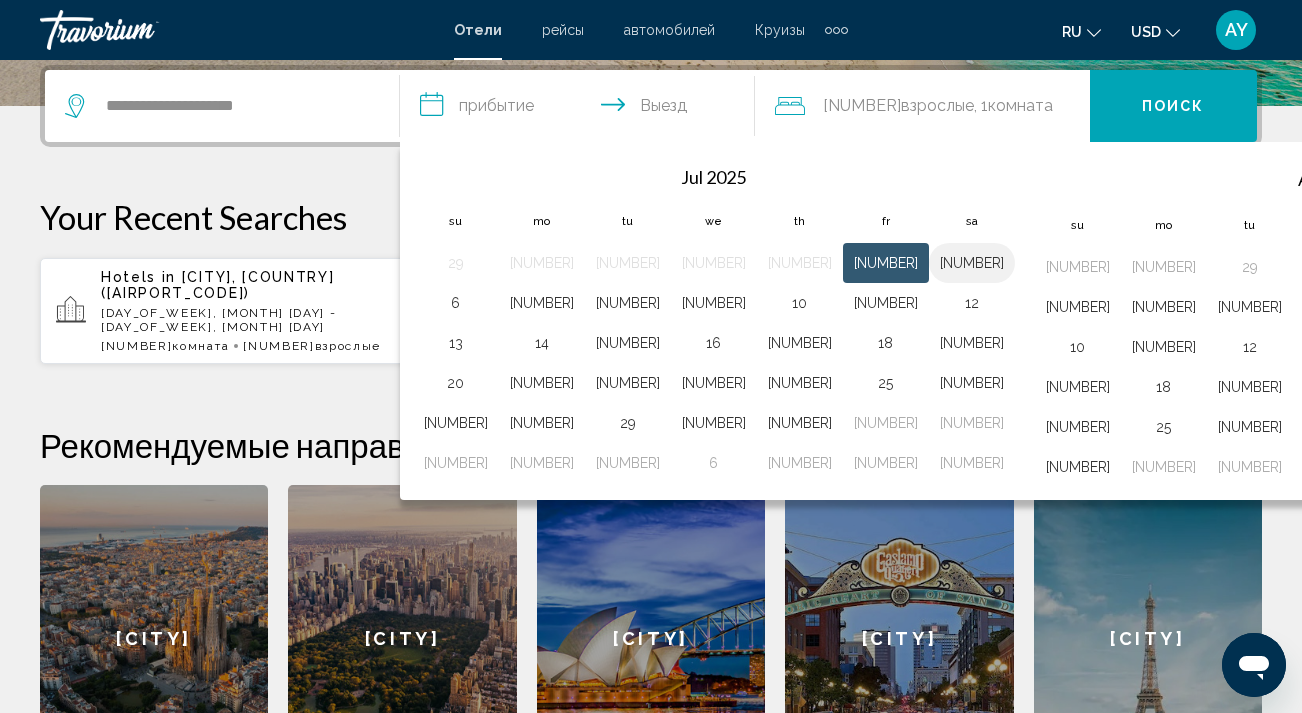 click on "[NUMBER]" at bounding box center (972, 263) 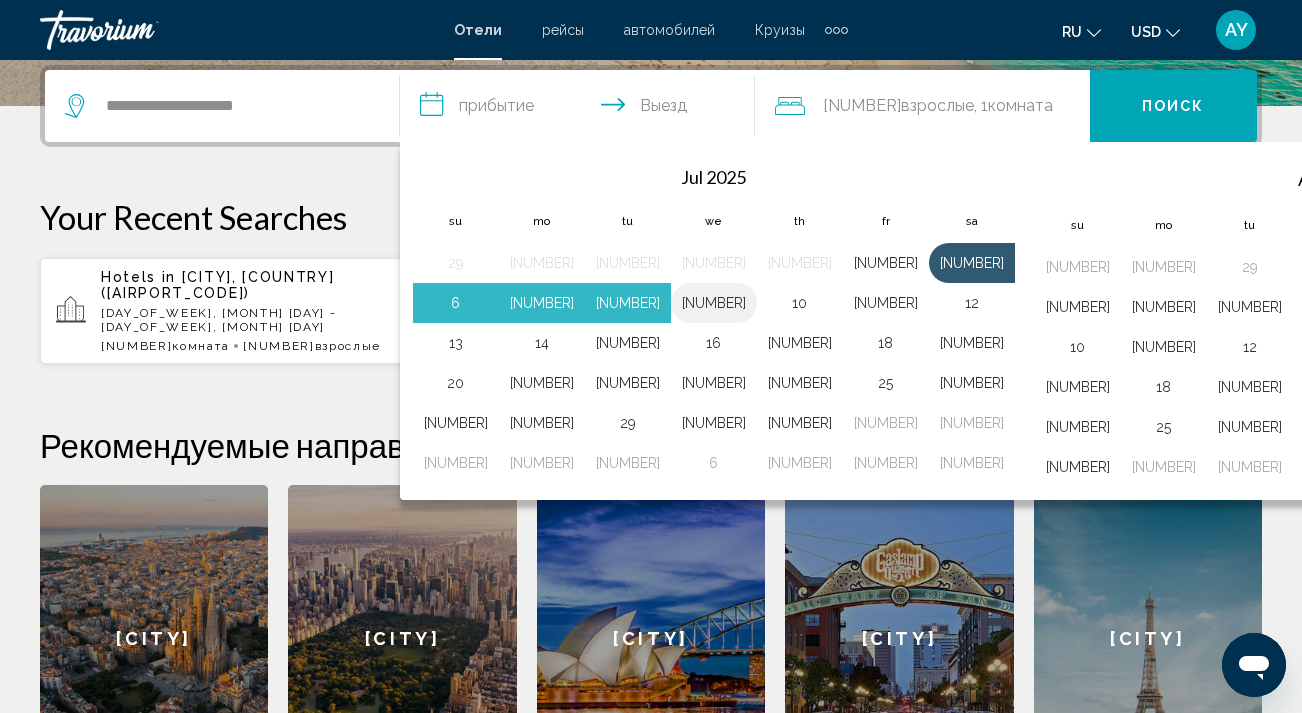 click on "[NUMBER]" at bounding box center (714, 303) 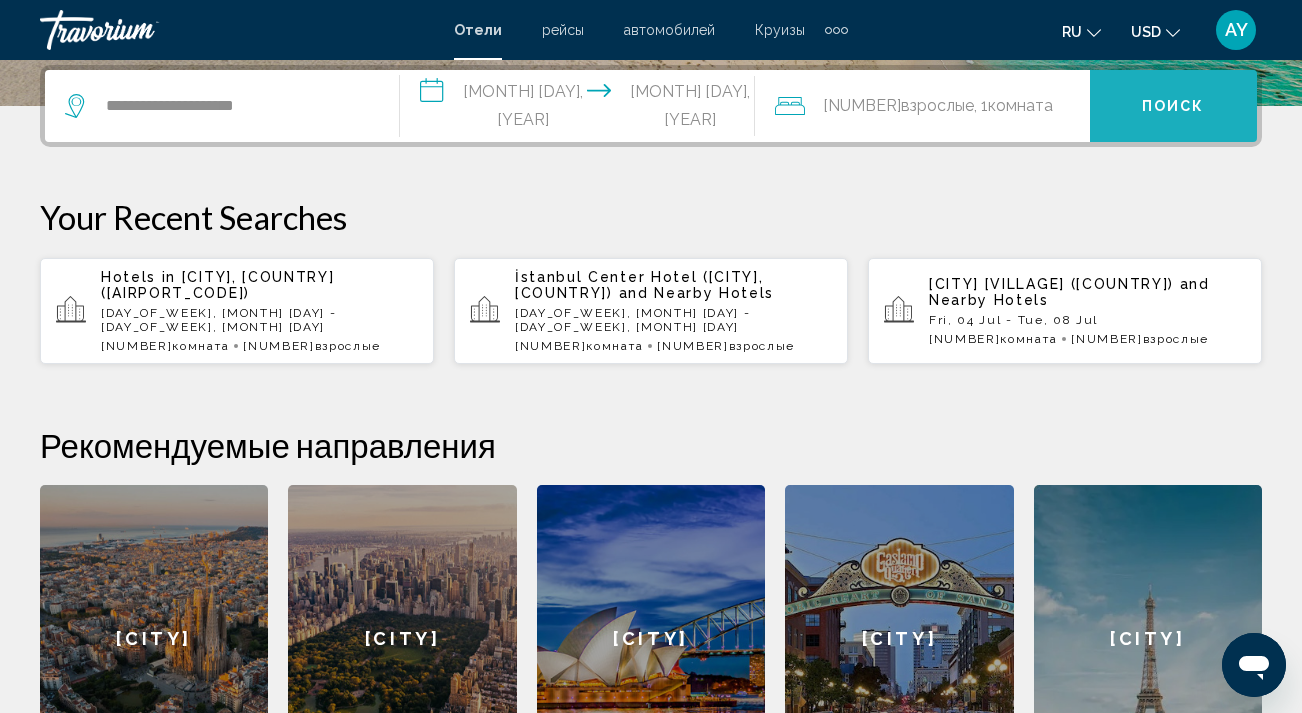 click on "Поиск" at bounding box center (1173, 106) 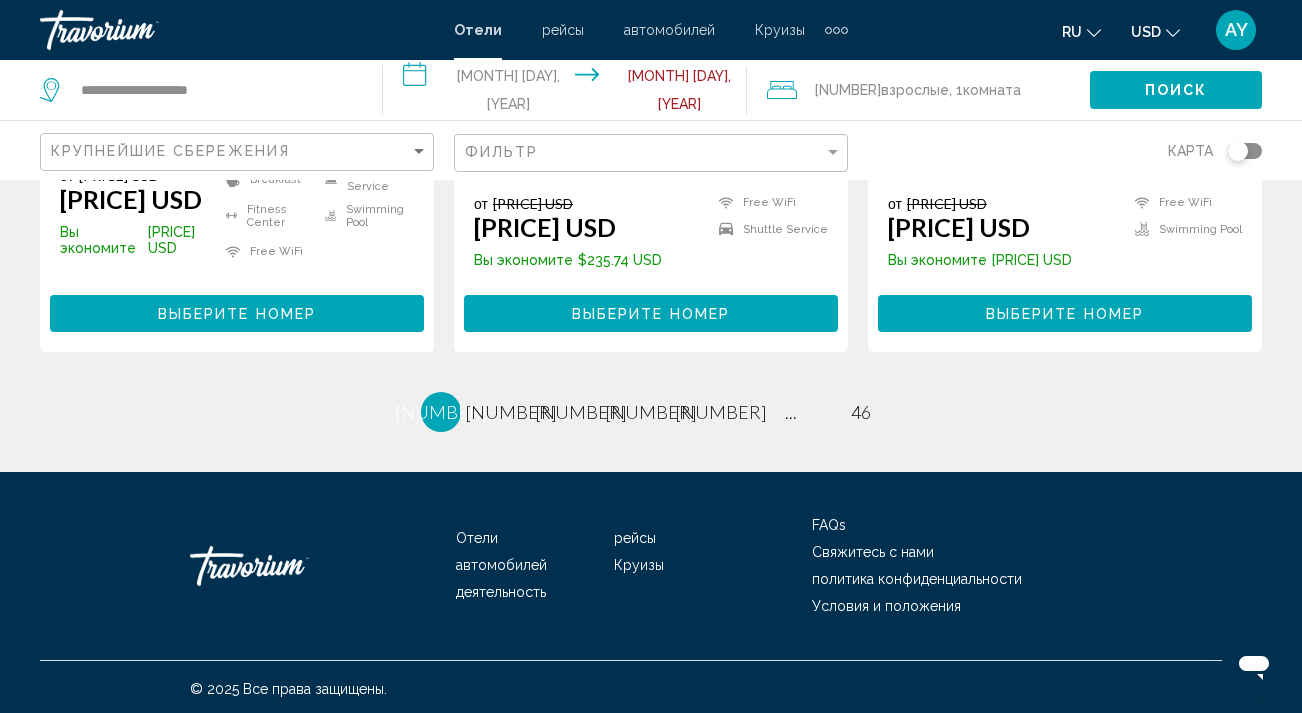 scroll, scrollTop: 2927, scrollLeft: 0, axis: vertical 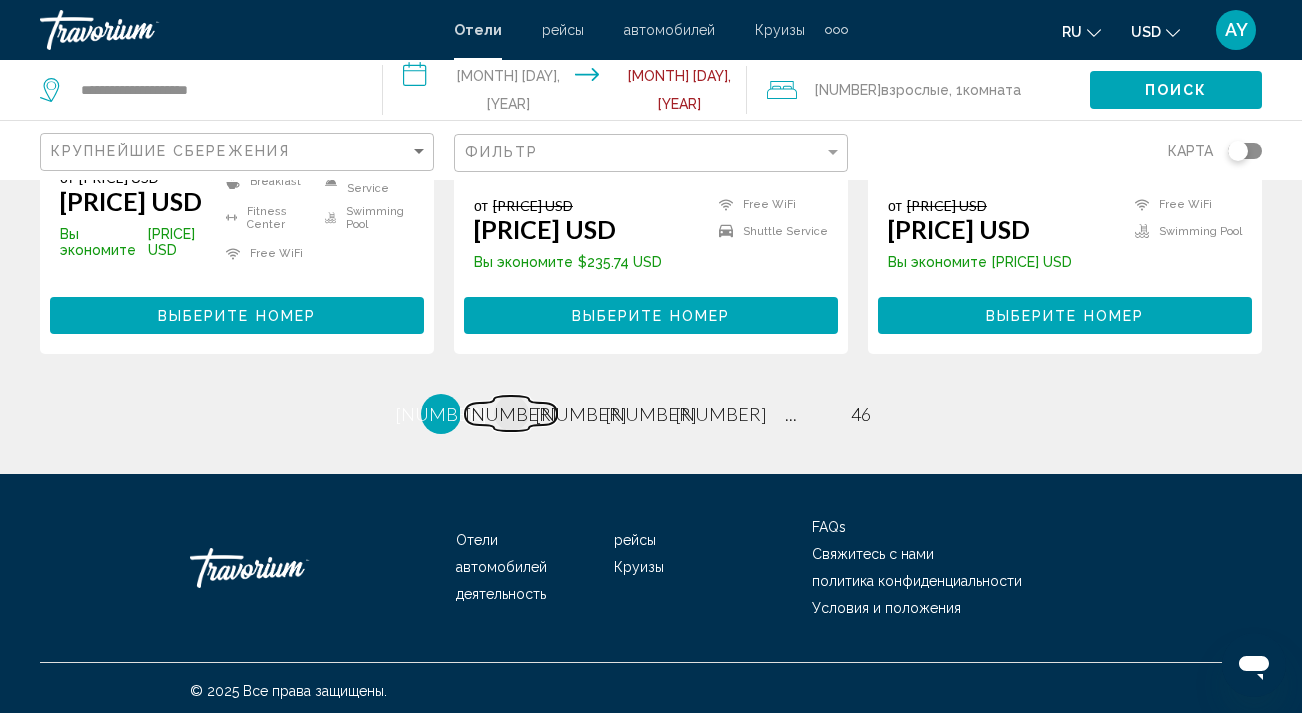 click on "[NUMBER]" at bounding box center [511, 414] 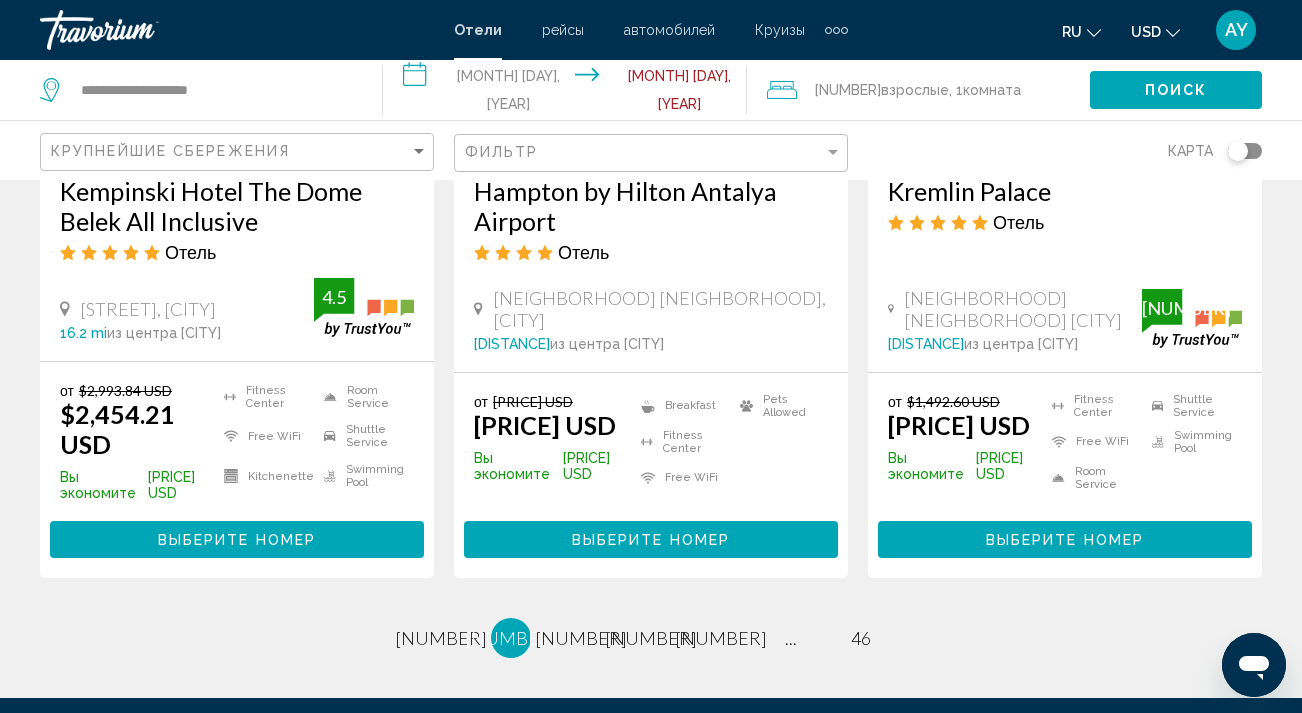 scroll, scrollTop: 2767, scrollLeft: 0, axis: vertical 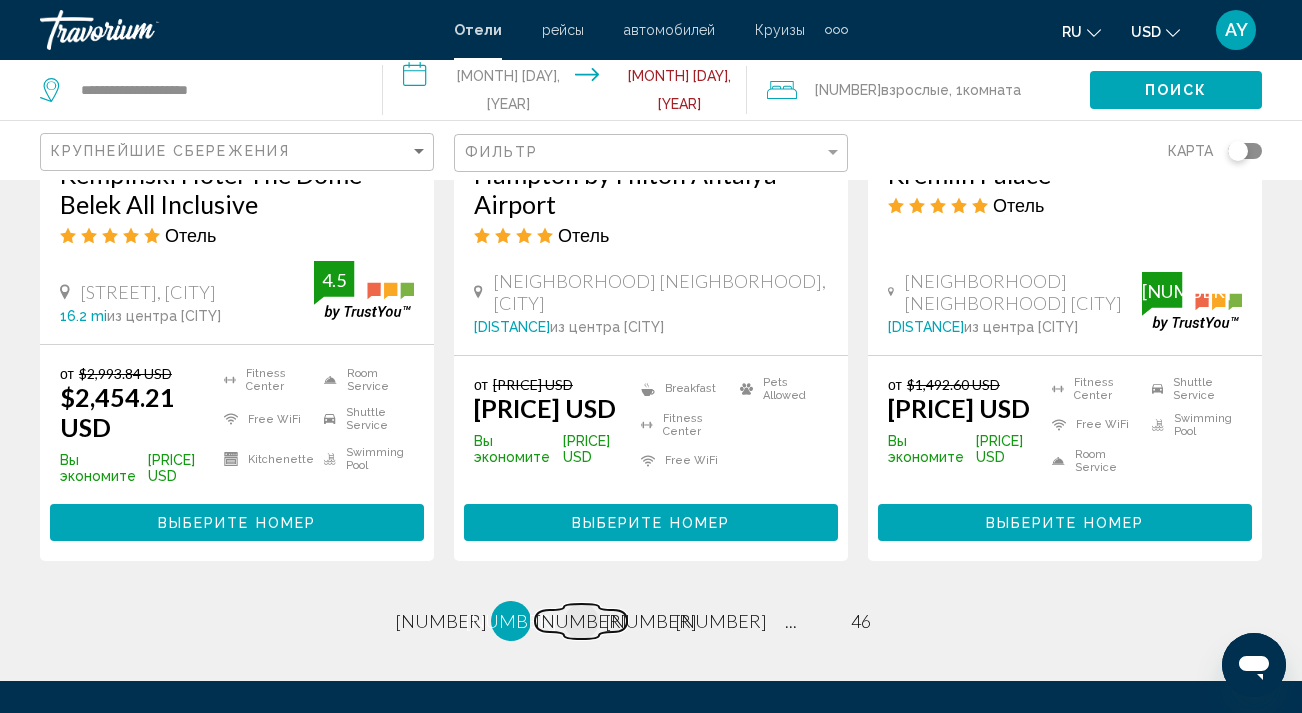 click on "[NUMBER]" at bounding box center (441, 621) 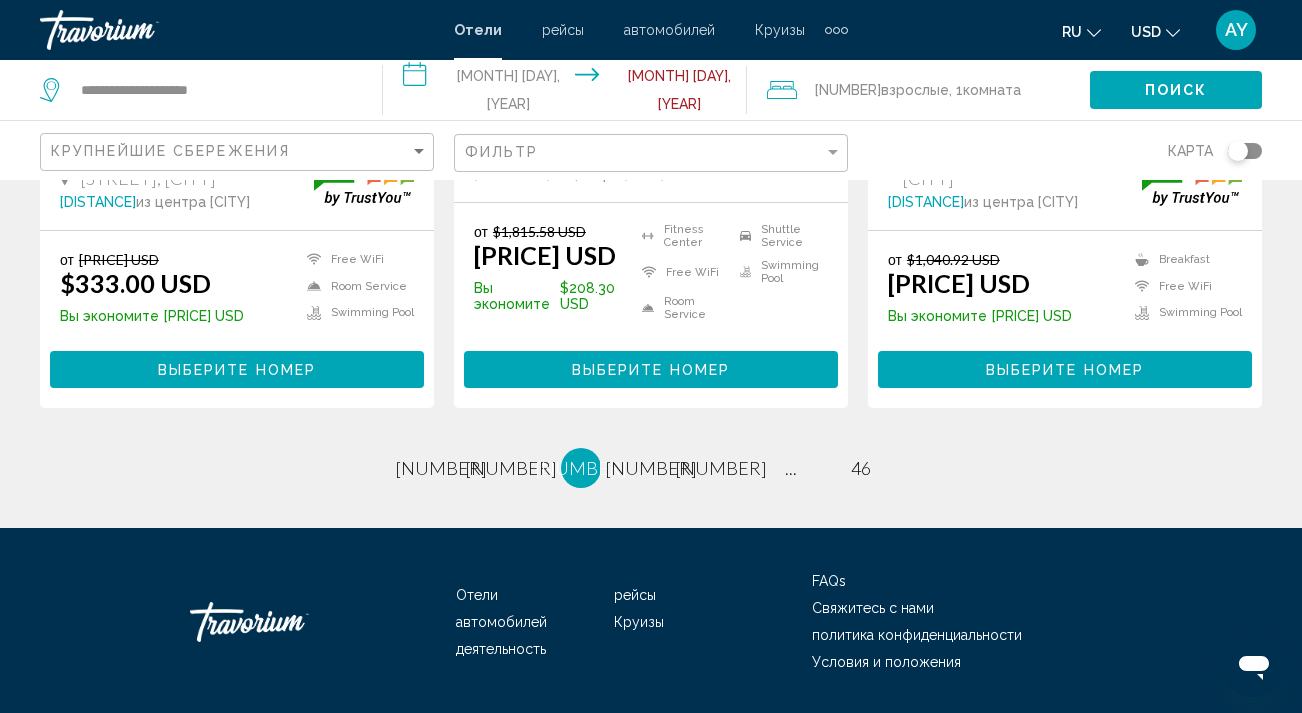 scroll, scrollTop: 2889, scrollLeft: 0, axis: vertical 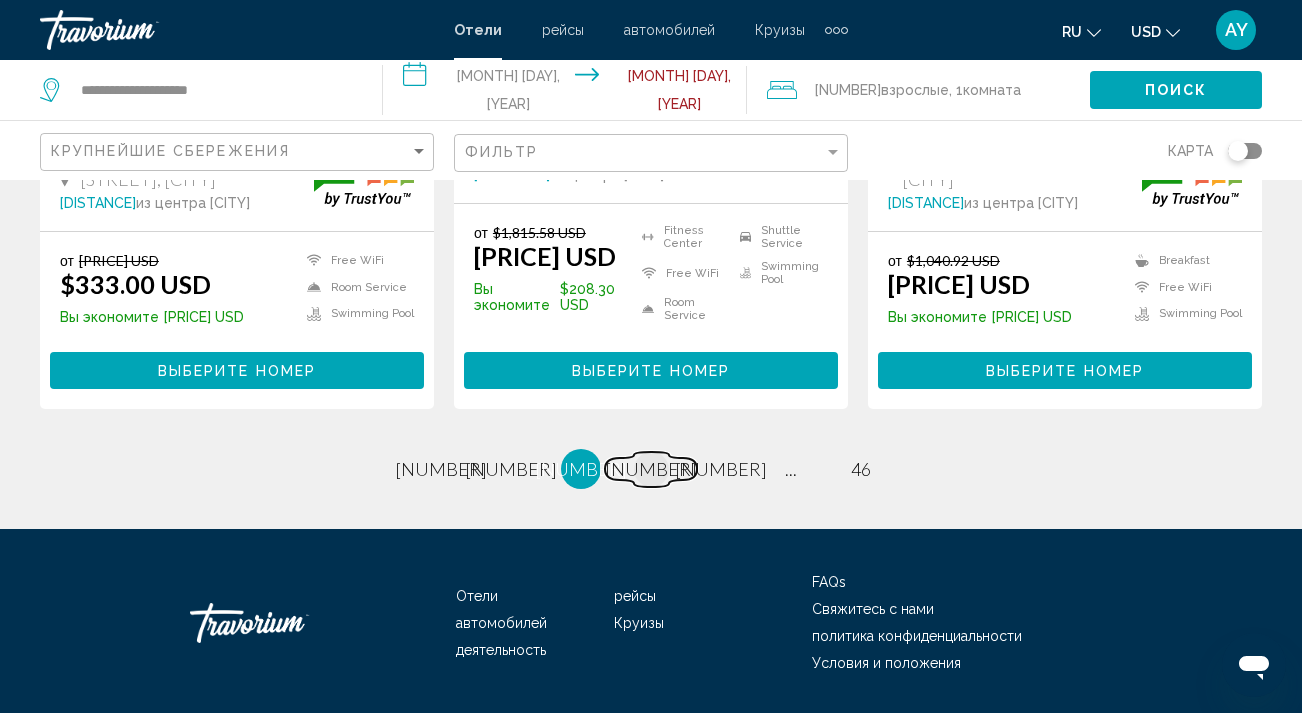 click on "[NUMBER]" at bounding box center [441, 469] 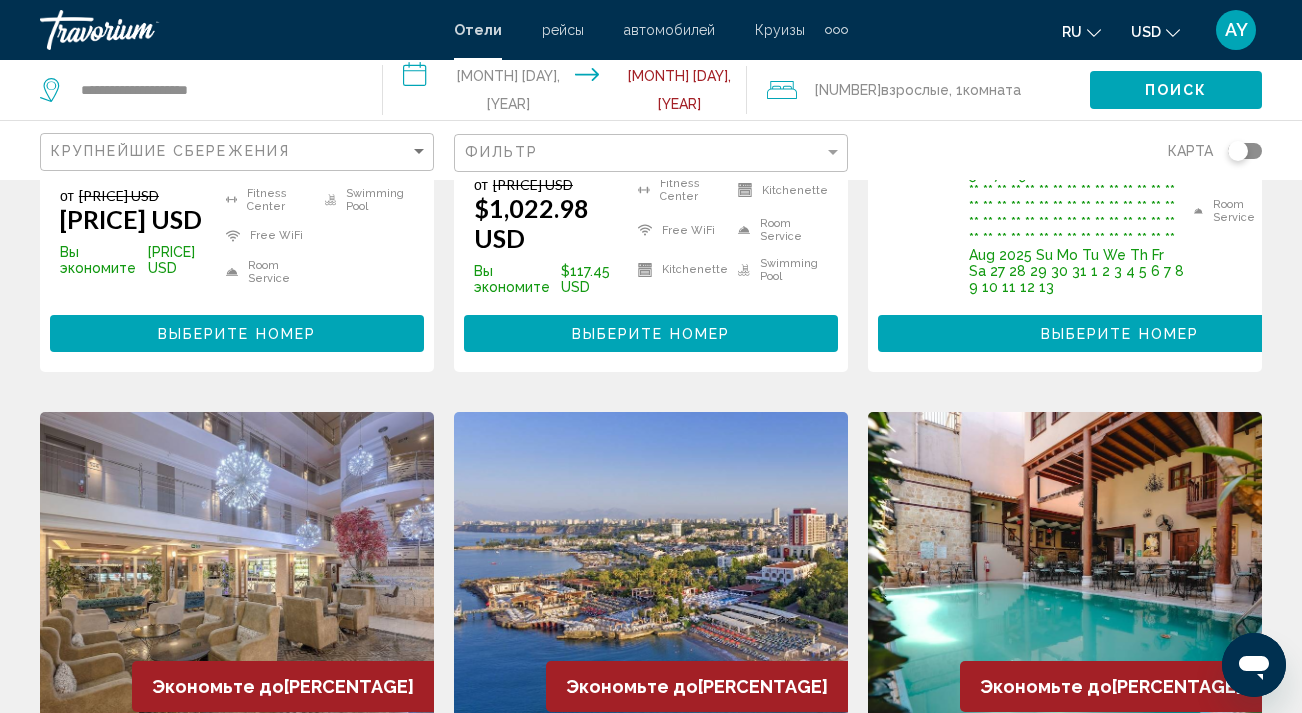 scroll, scrollTop: 2525, scrollLeft: 0, axis: vertical 